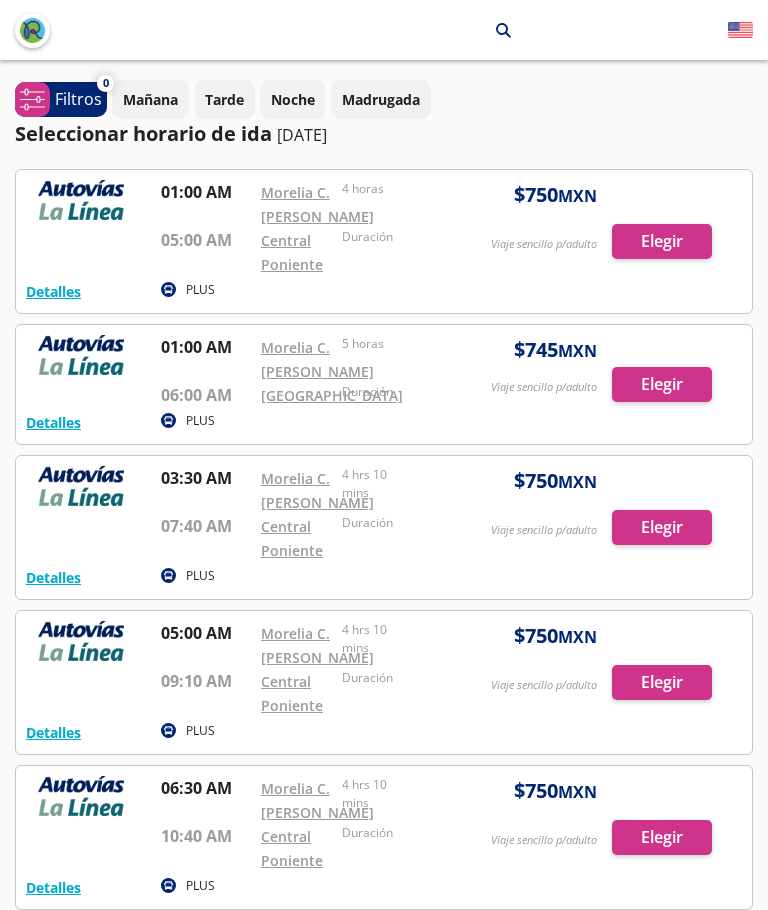 scroll, scrollTop: 0, scrollLeft: 0, axis: both 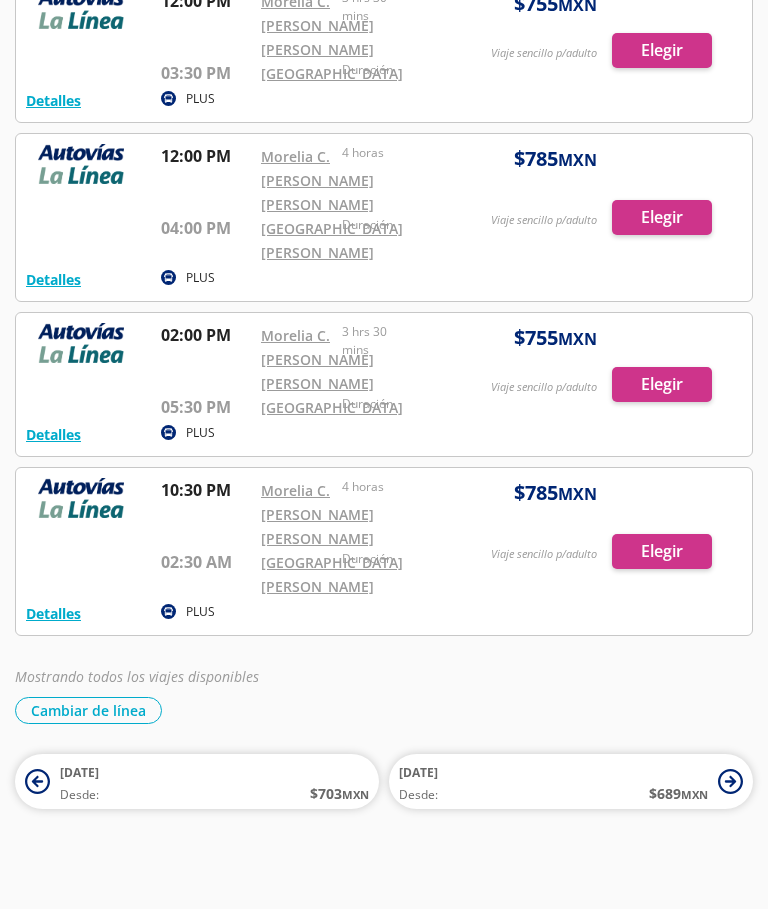 click at bounding box center (384, 385) 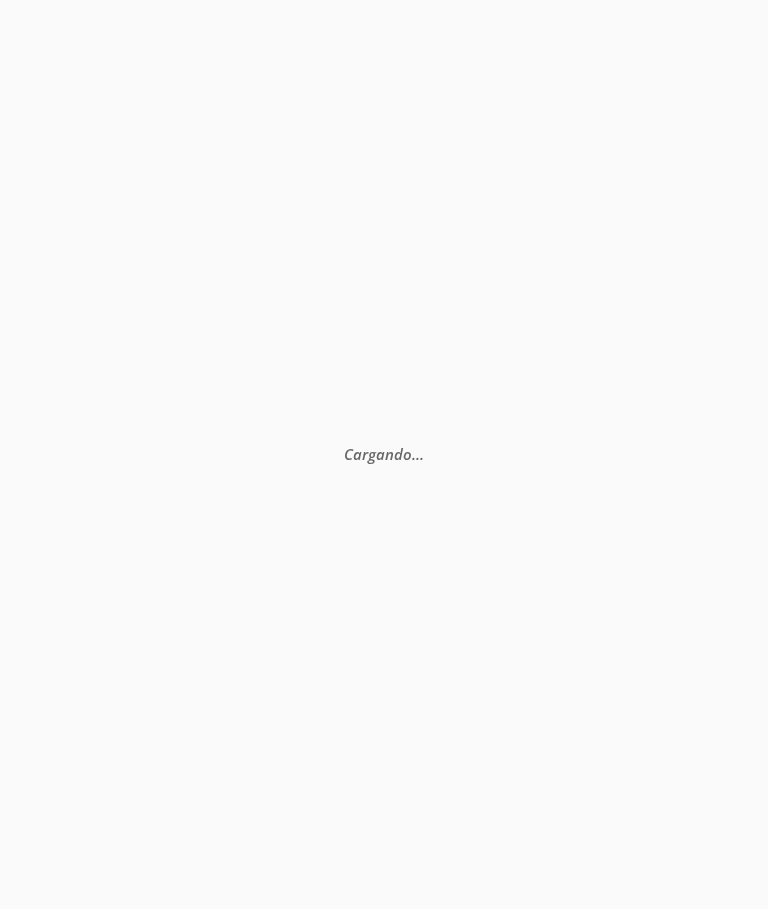 scroll, scrollTop: 0, scrollLeft: 0, axis: both 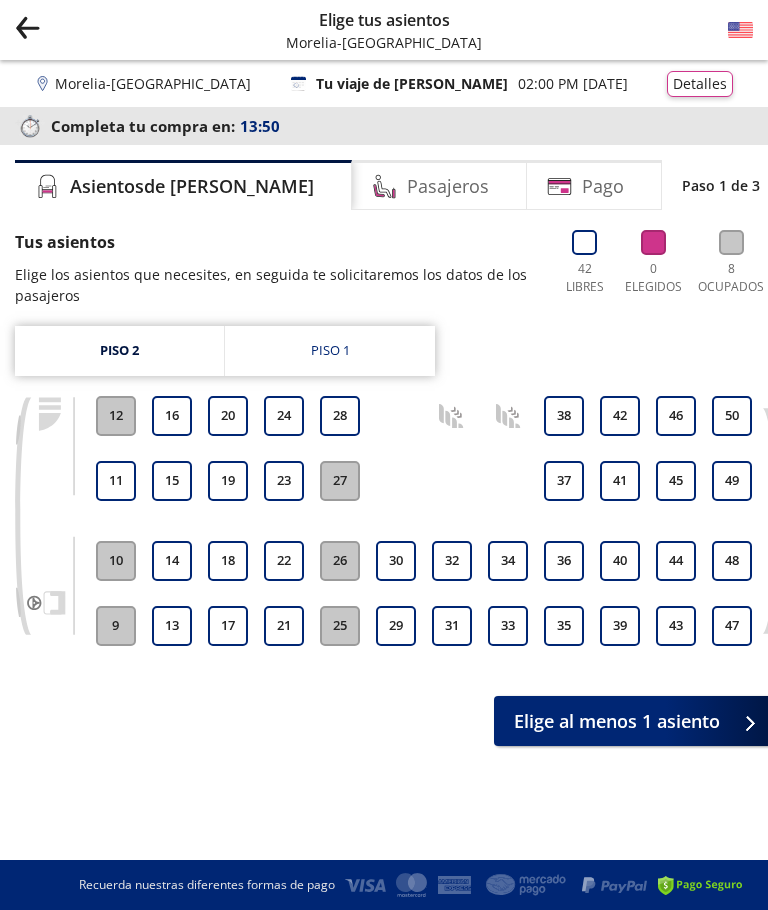 click on "Group 9 Created with Sketch." 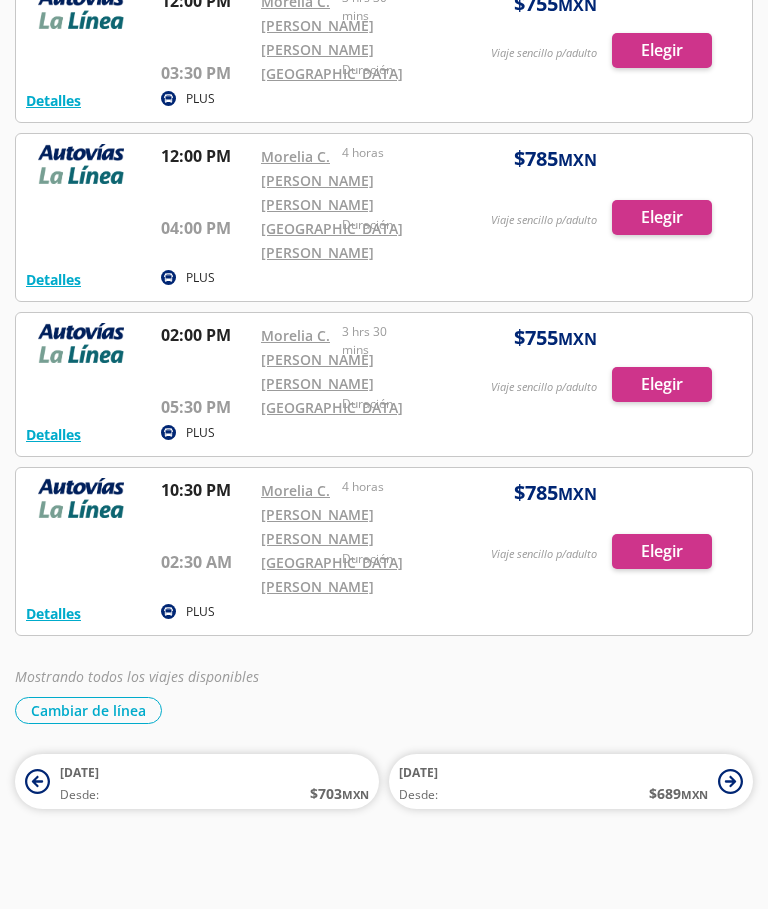 scroll, scrollTop: 941, scrollLeft: 0, axis: vertical 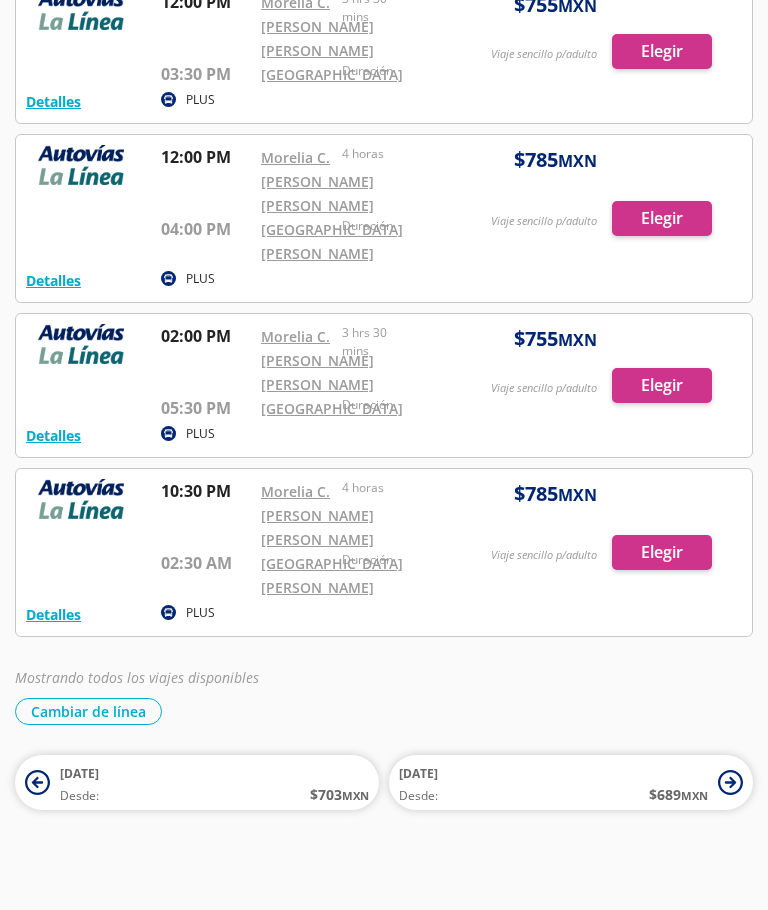 click at bounding box center [384, 385] 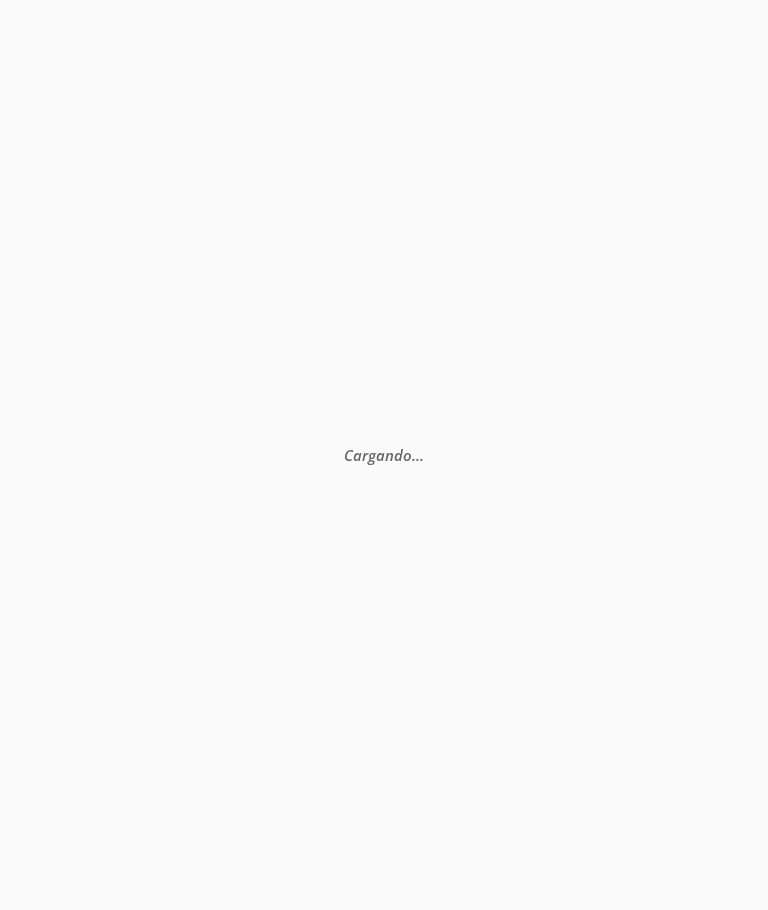 scroll, scrollTop: 0, scrollLeft: 0, axis: both 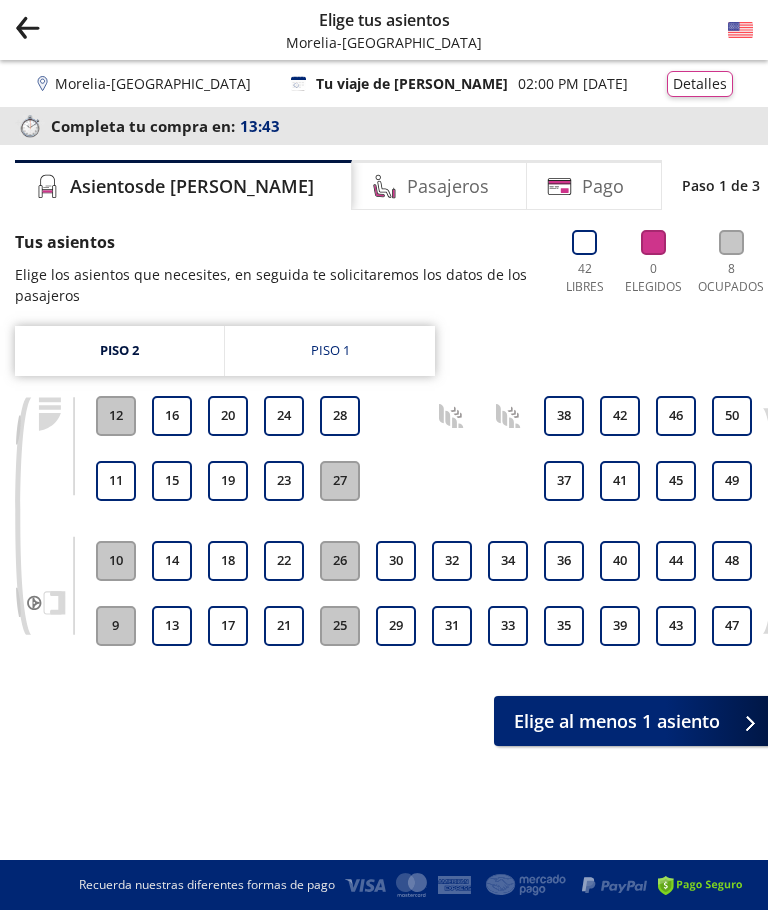 click on "28" at bounding box center (340, 416) 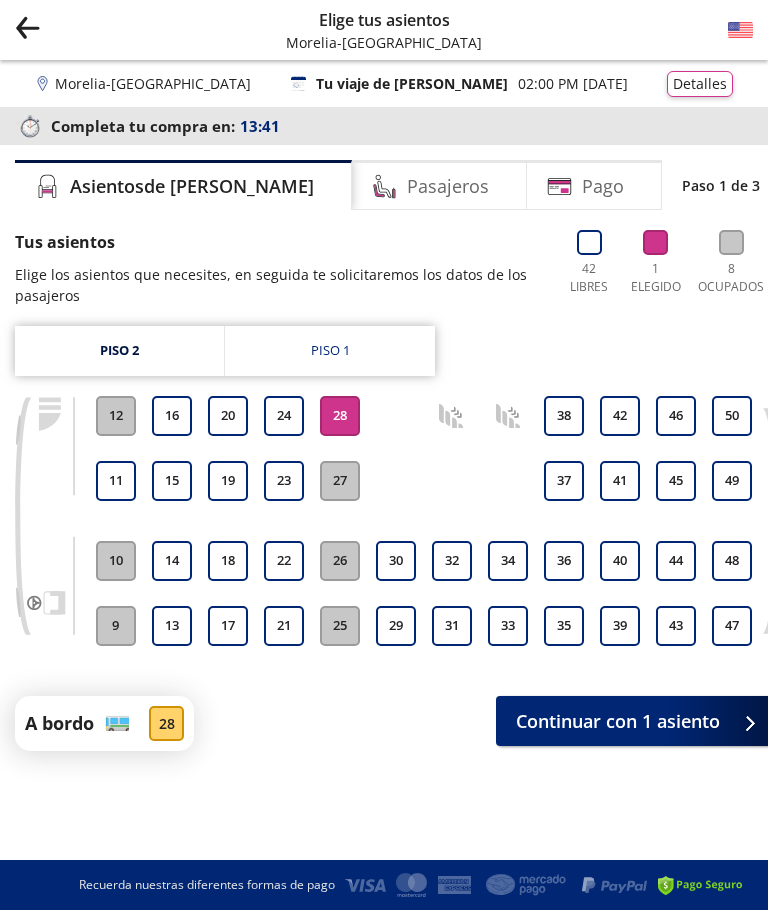 click on "Continuar con 1 asiento" at bounding box center [618, 721] 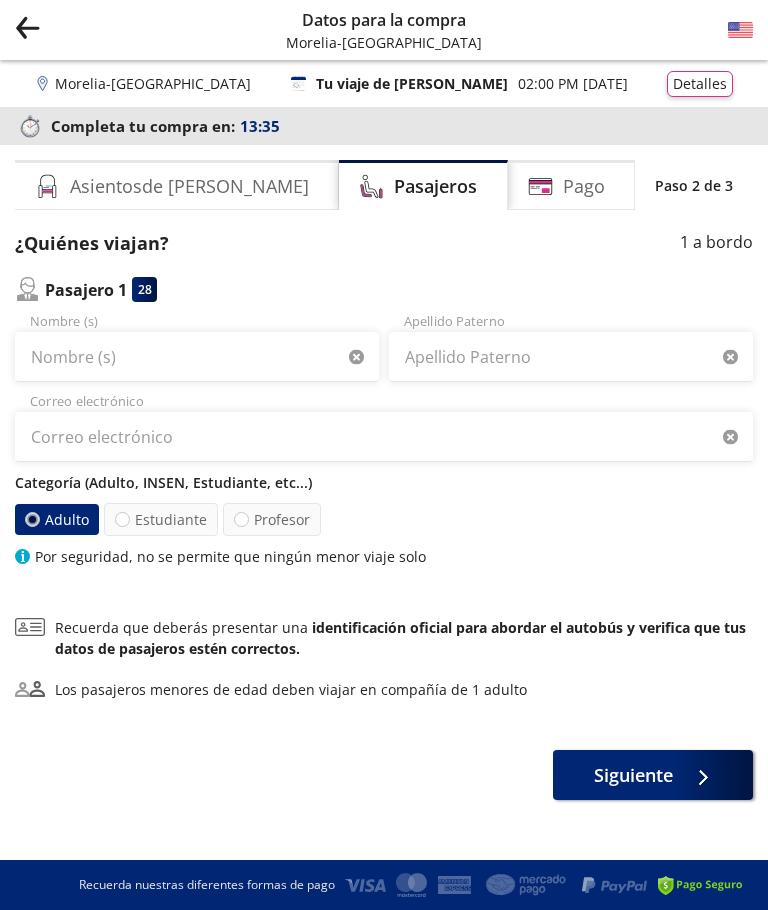 click on "02:00 PM - 13 Jul" at bounding box center [573, 83] 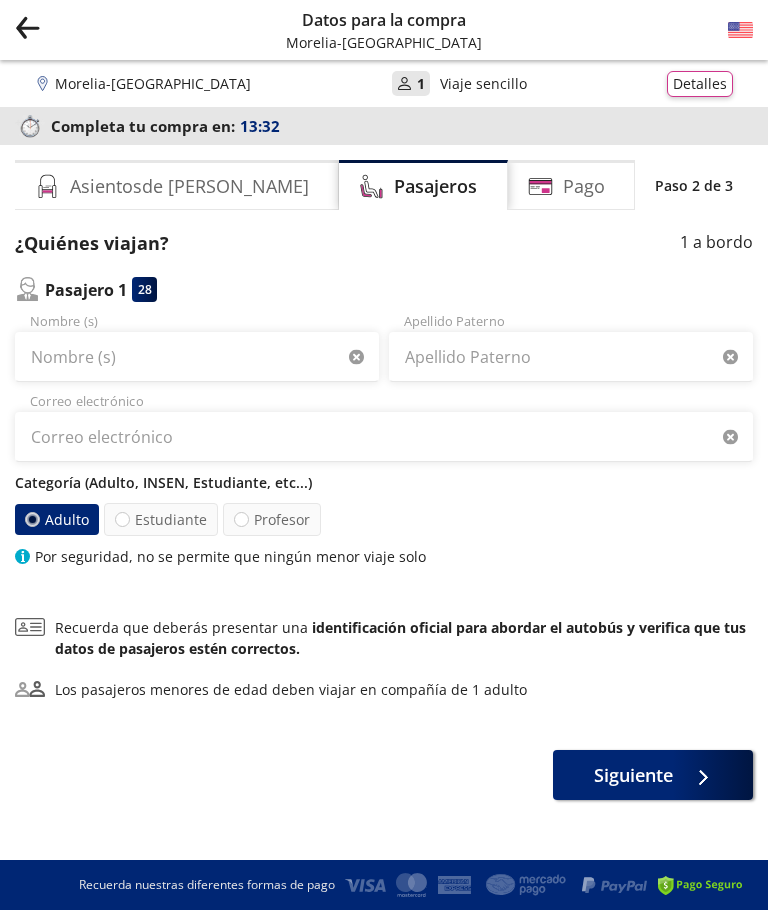 click on "User 1 Viaje sencillo" at bounding box center [459, 83] 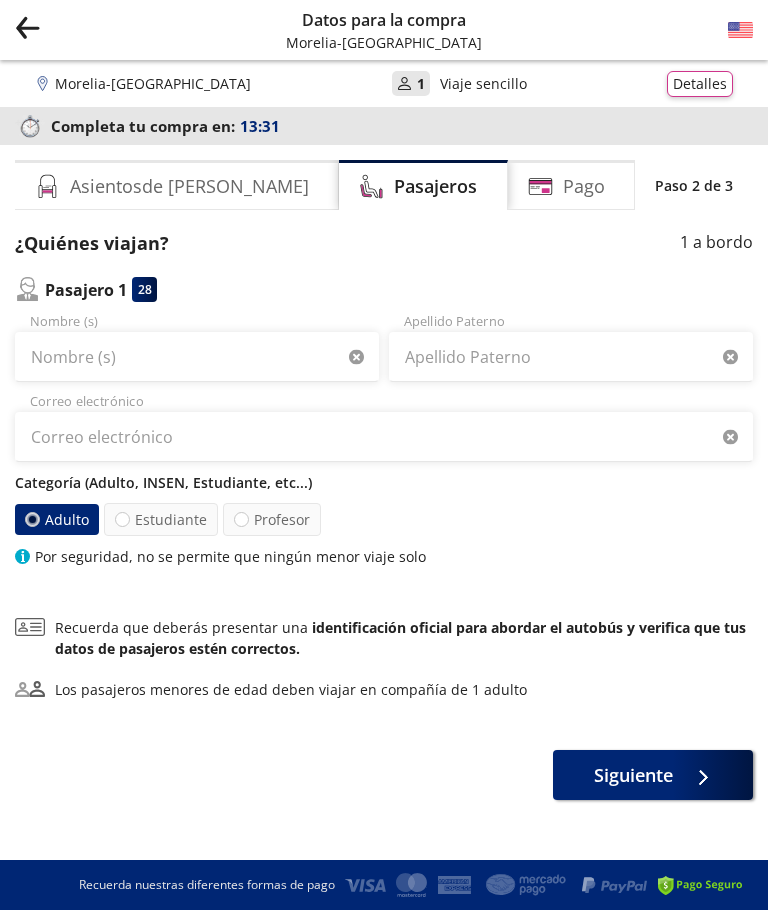 click on "Viaje sencillo" at bounding box center (483, 83) 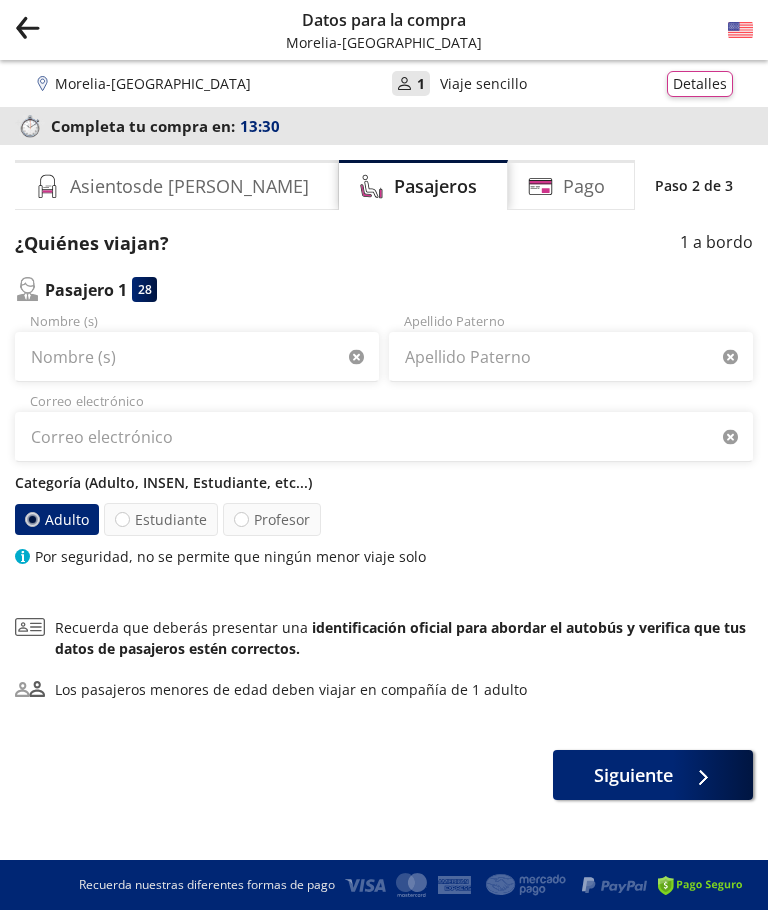 click on "Morelia  -  Guadalajara" at bounding box center (153, 83) 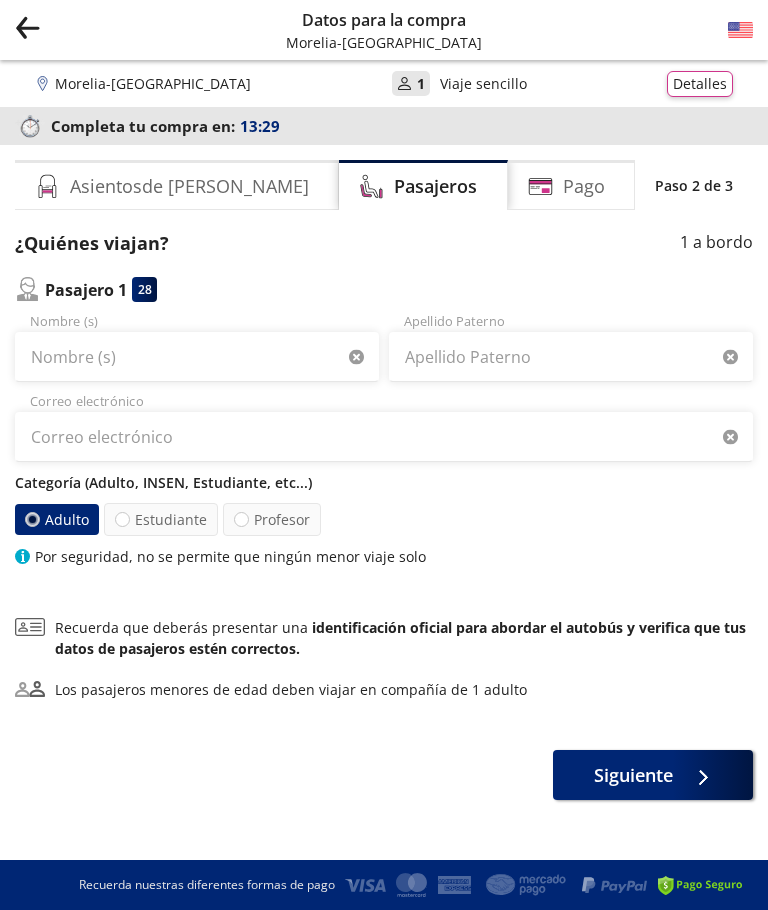 click on "Detalles" at bounding box center [700, 84] 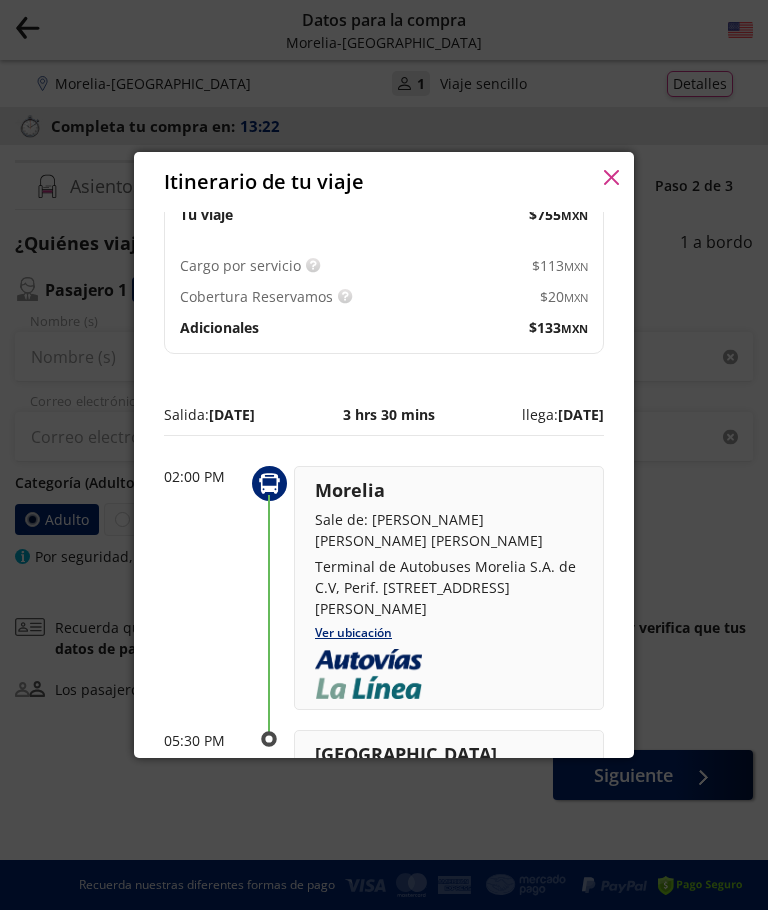 scroll, scrollTop: 16, scrollLeft: 0, axis: vertical 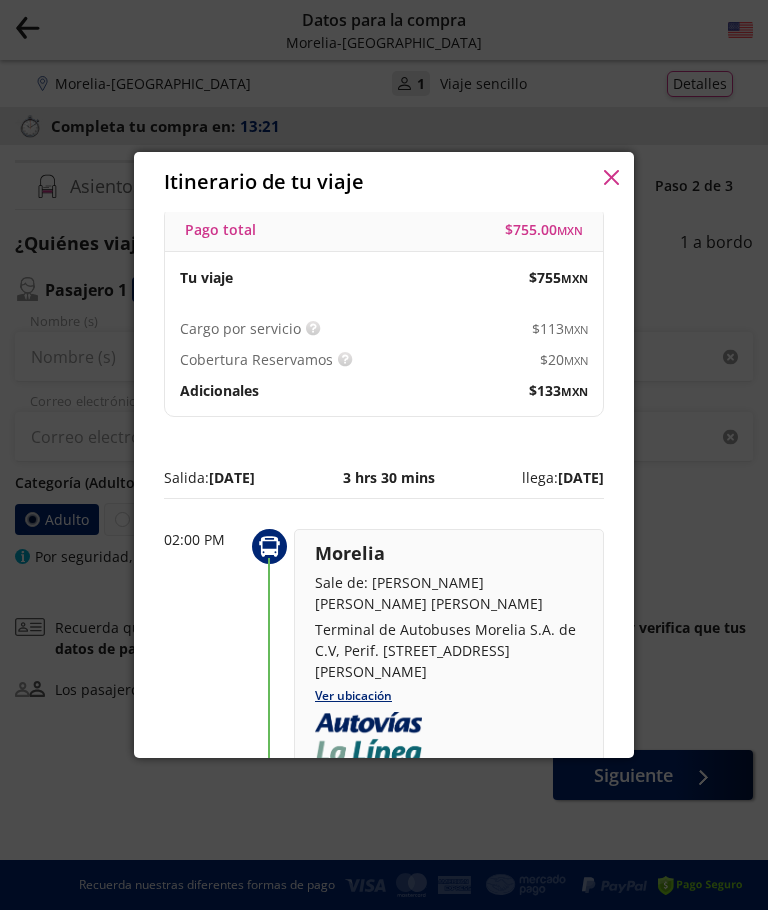 click on "Itinerario de tu viaje" at bounding box center [384, 182] 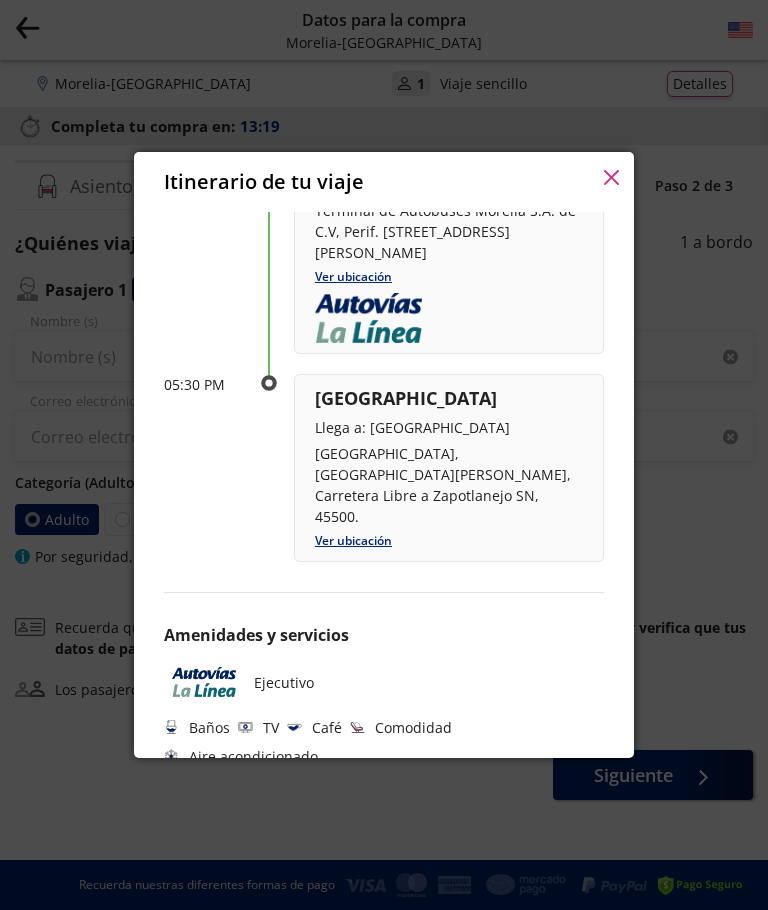 scroll, scrollTop: 433, scrollLeft: 0, axis: vertical 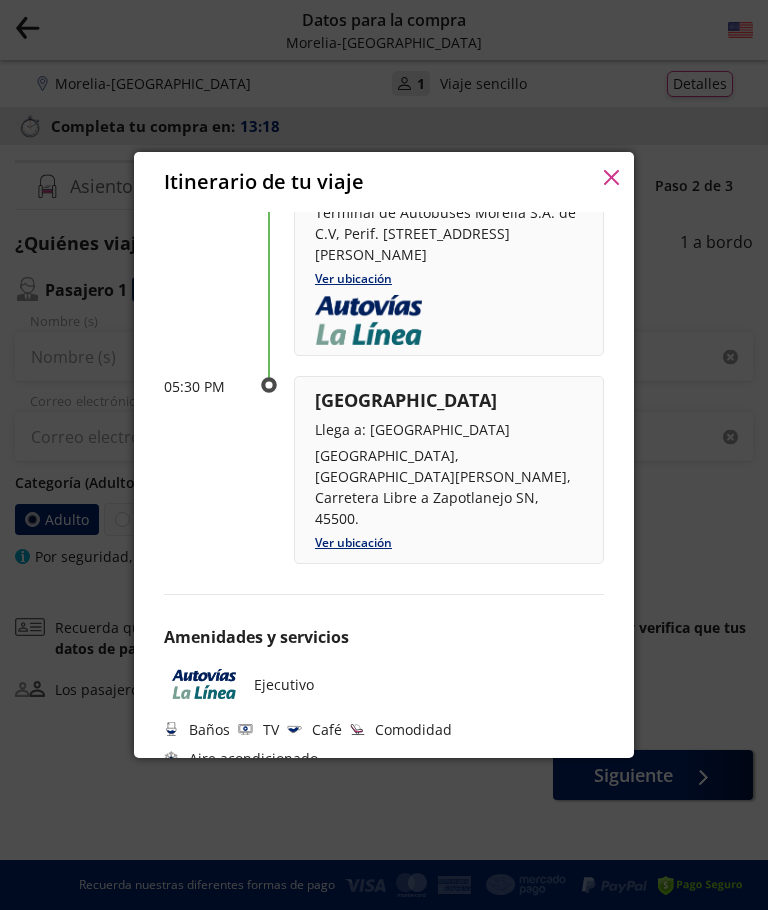 click at bounding box center (611, 179) 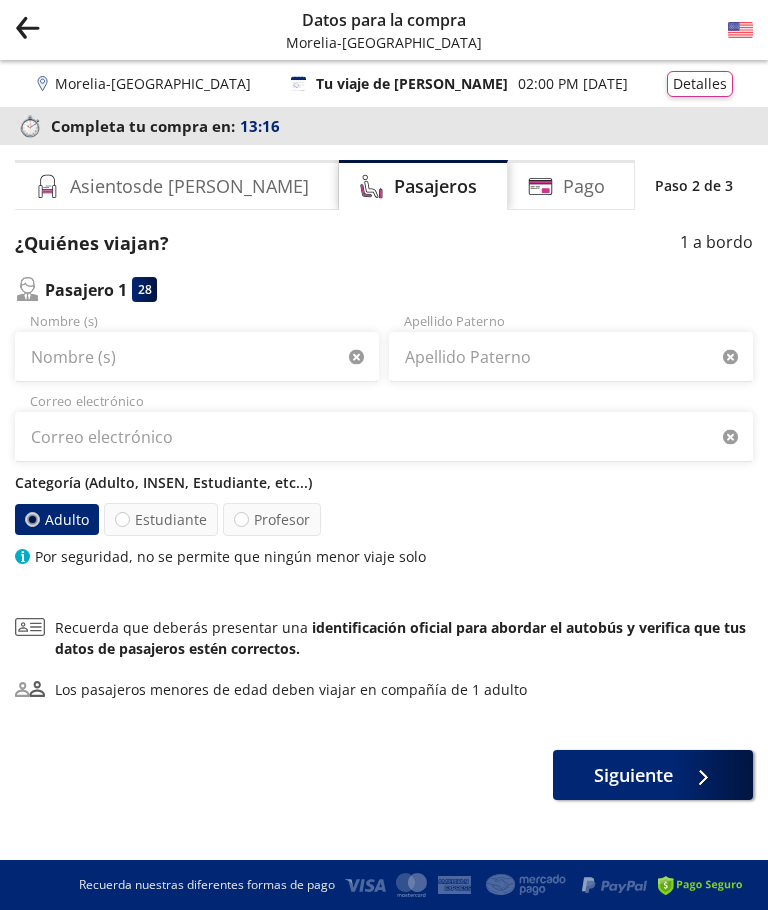 click on "Asientos  de Ida" at bounding box center (177, 185) 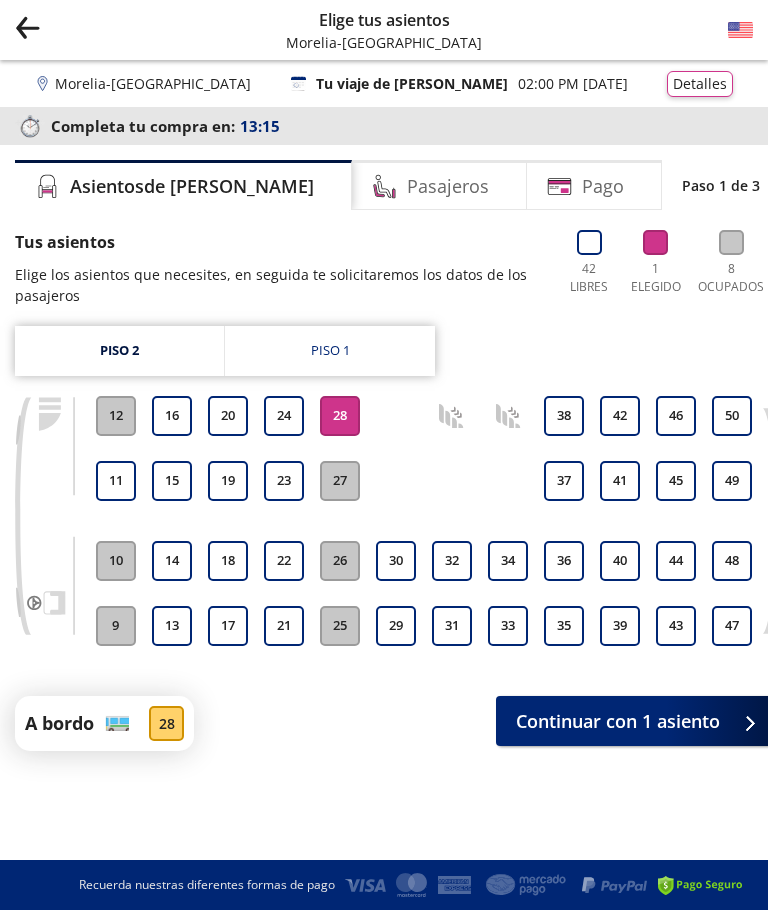 click on "Group 9 Created with Sketch." 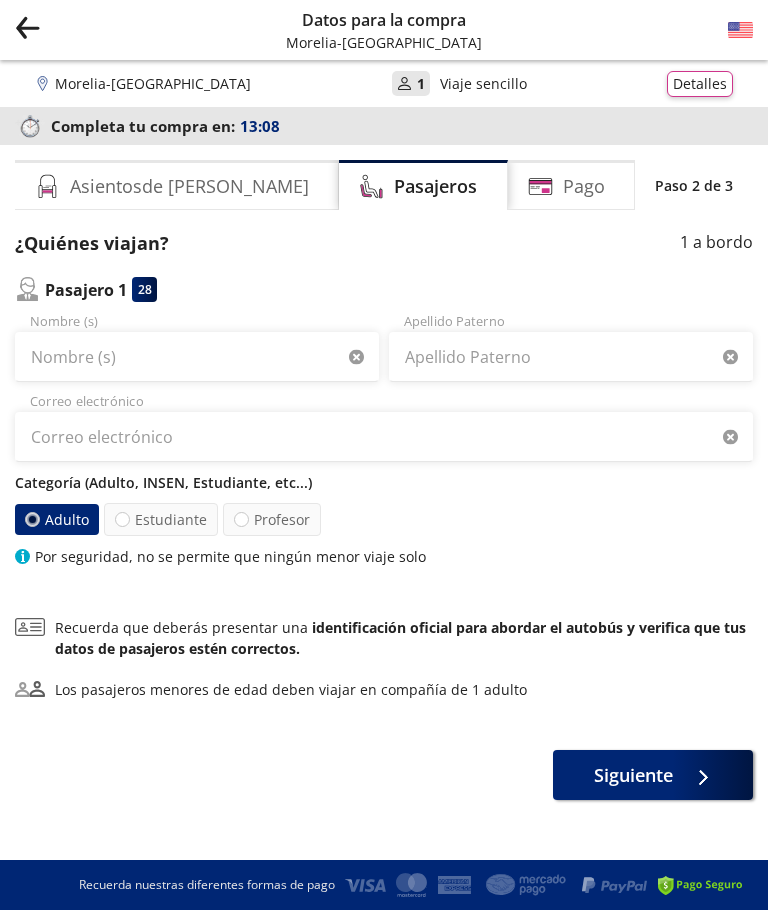 click on "Asientos  de Ida" at bounding box center [177, 185] 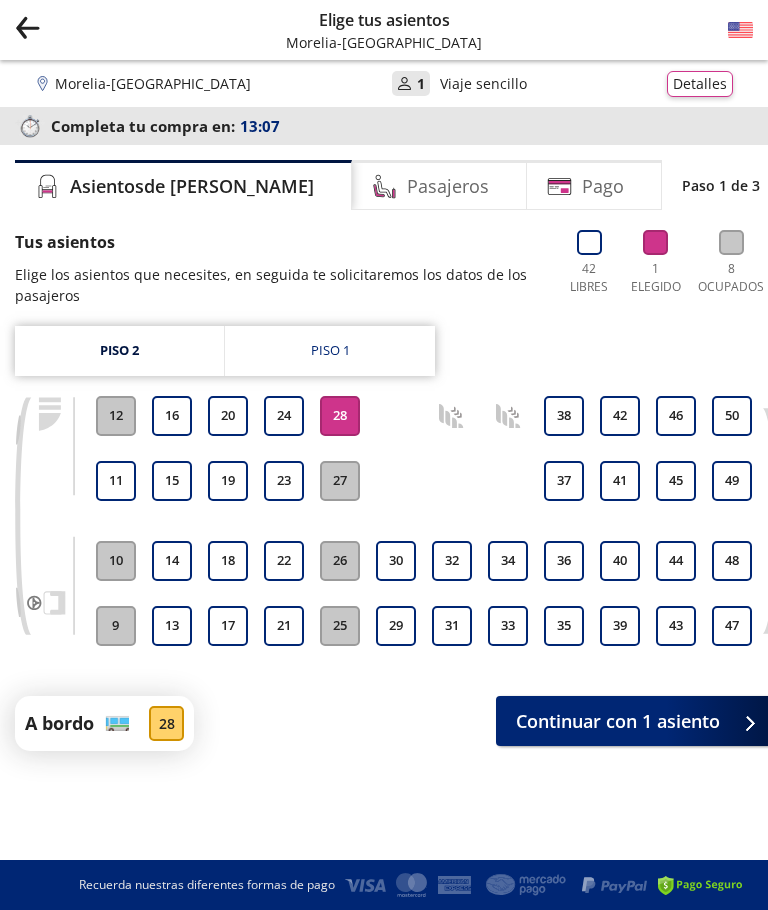 click on "Group 9 Created with Sketch." 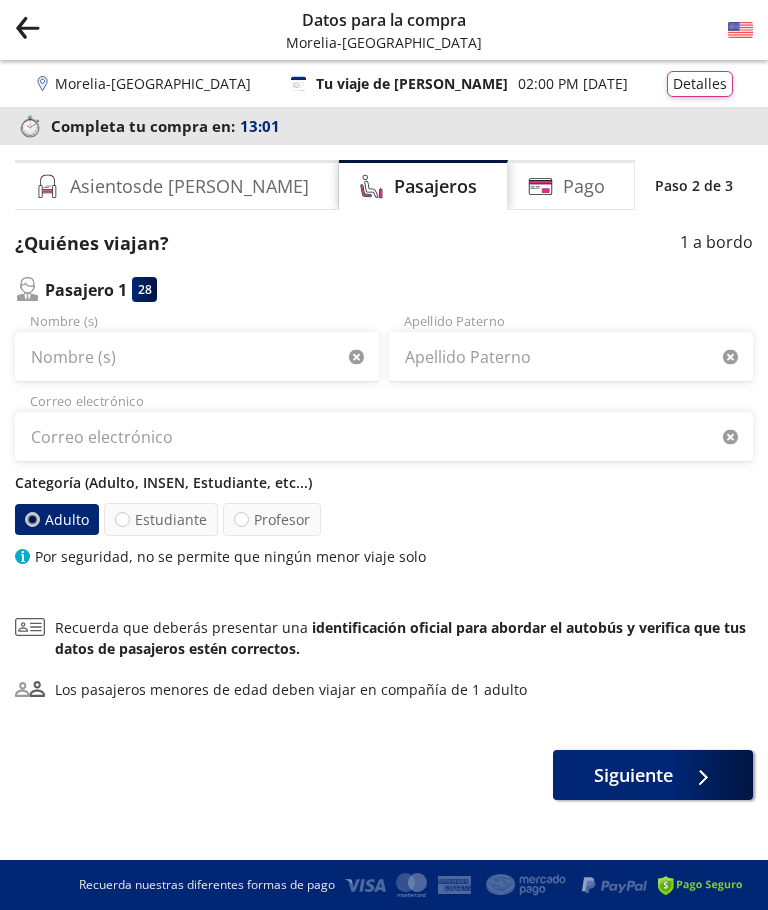 click on "Group 9 Created with Sketch." 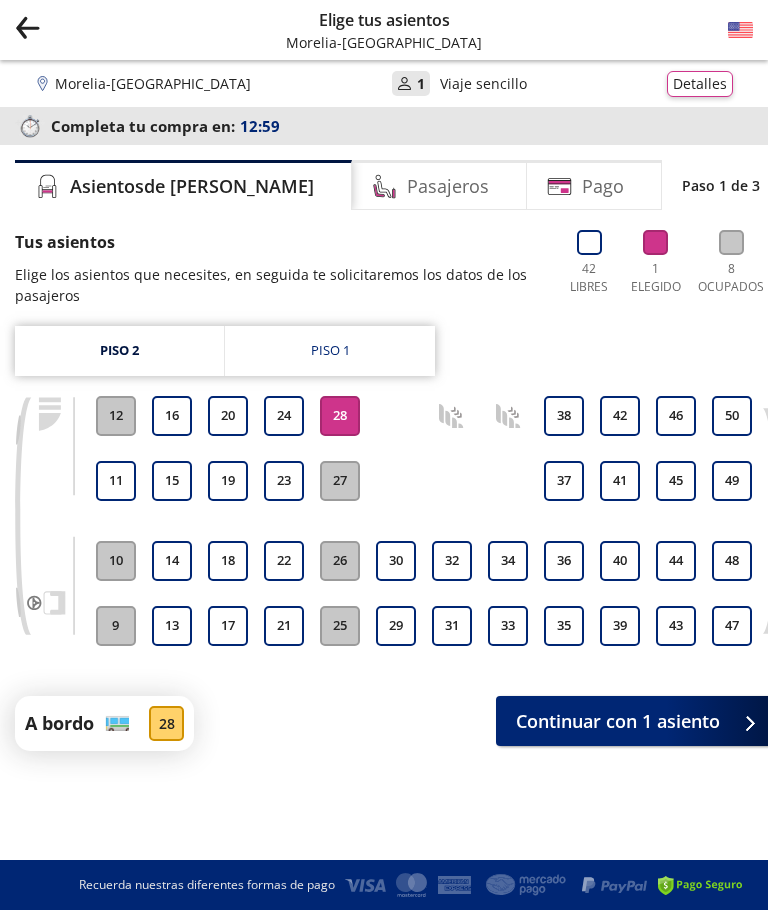 click 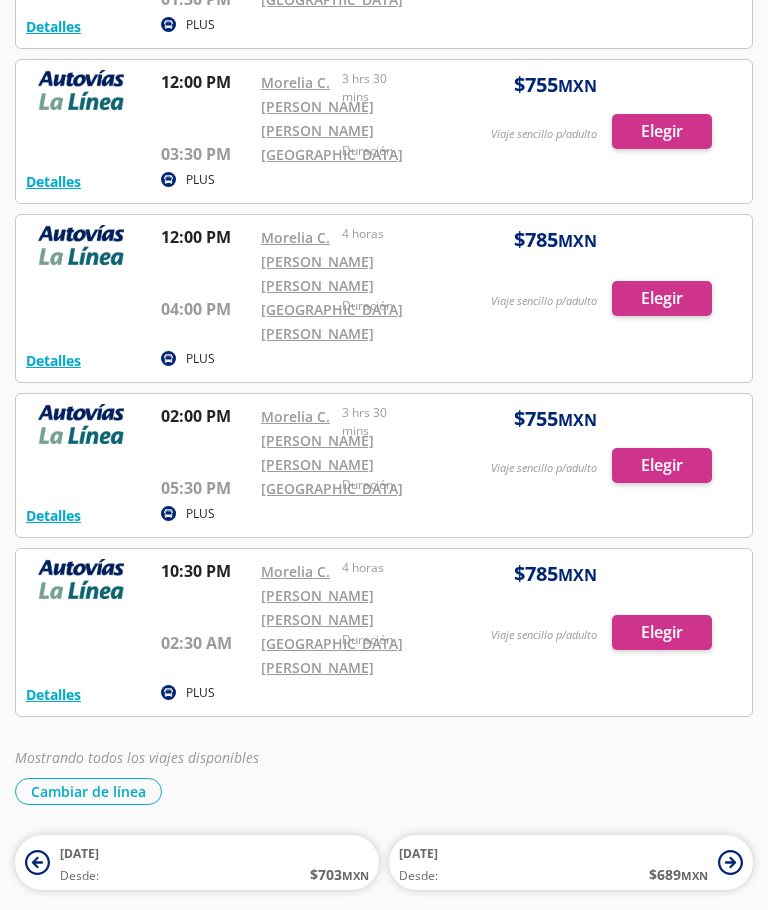 scroll, scrollTop: 733, scrollLeft: 0, axis: vertical 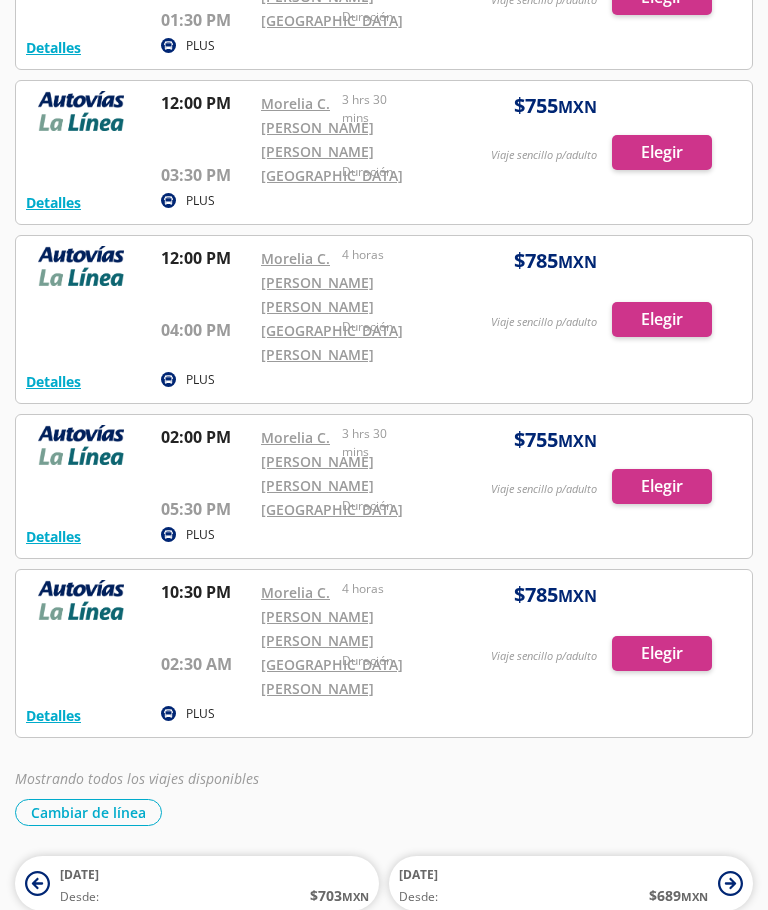 click at bounding box center [384, 486] 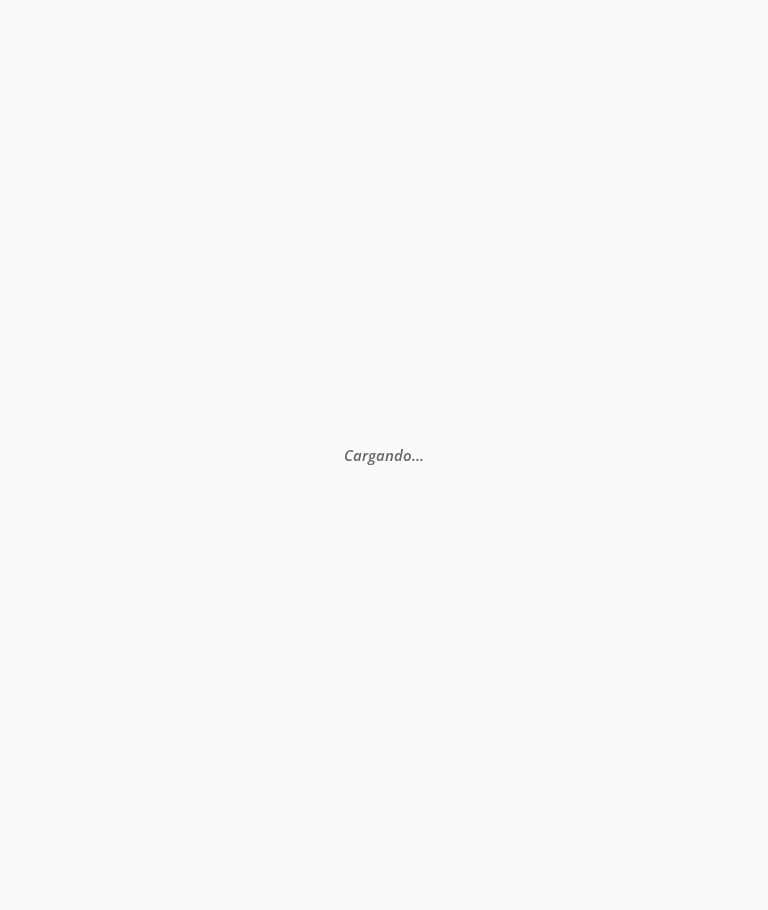 scroll, scrollTop: 0, scrollLeft: 0, axis: both 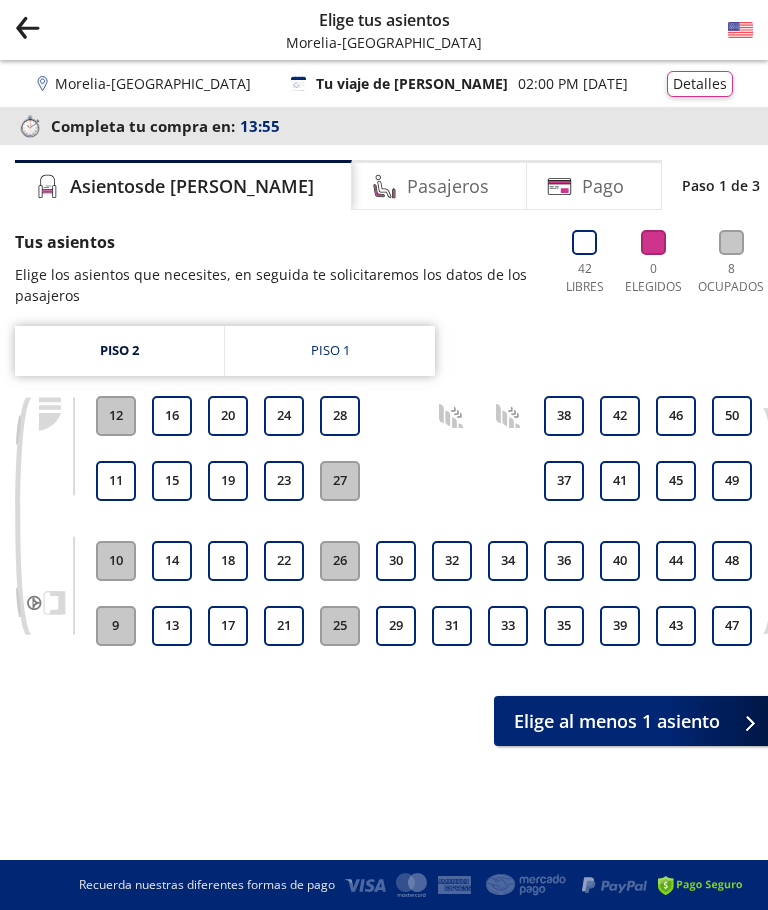 click on "24" at bounding box center [284, 416] 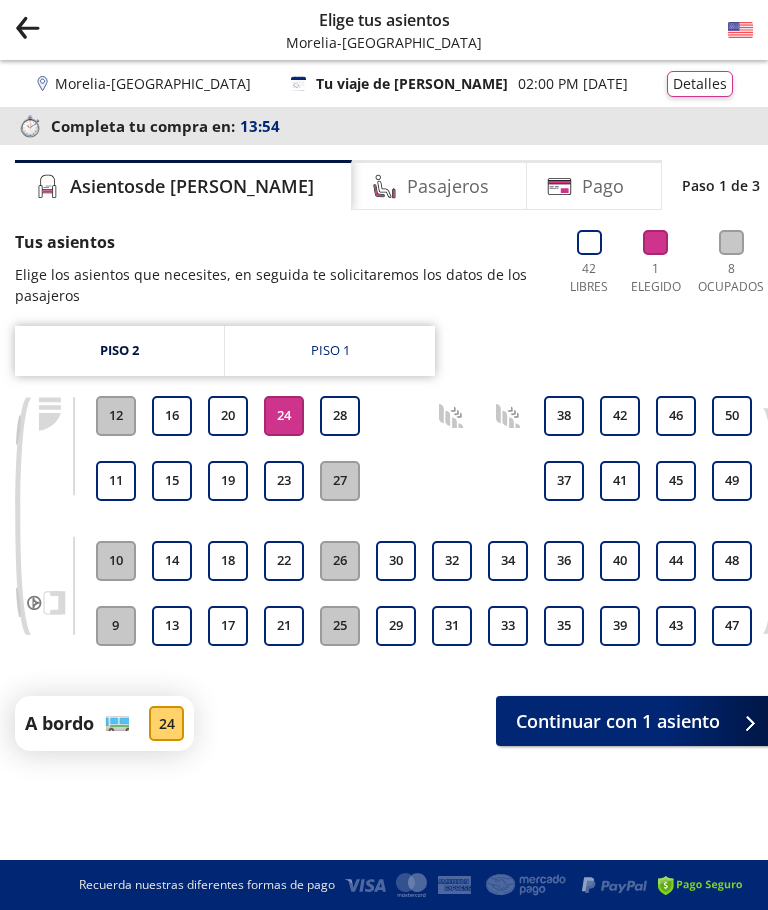 click on "Continuar con 1 asiento" at bounding box center (618, 721) 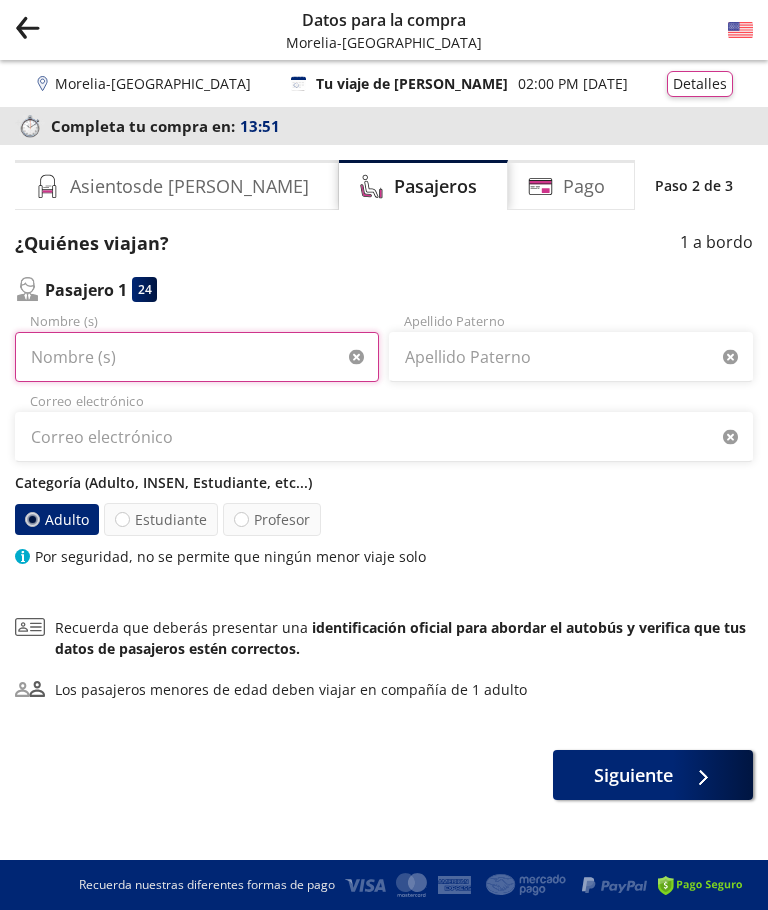 click on "Nombre (s)" at bounding box center [197, 357] 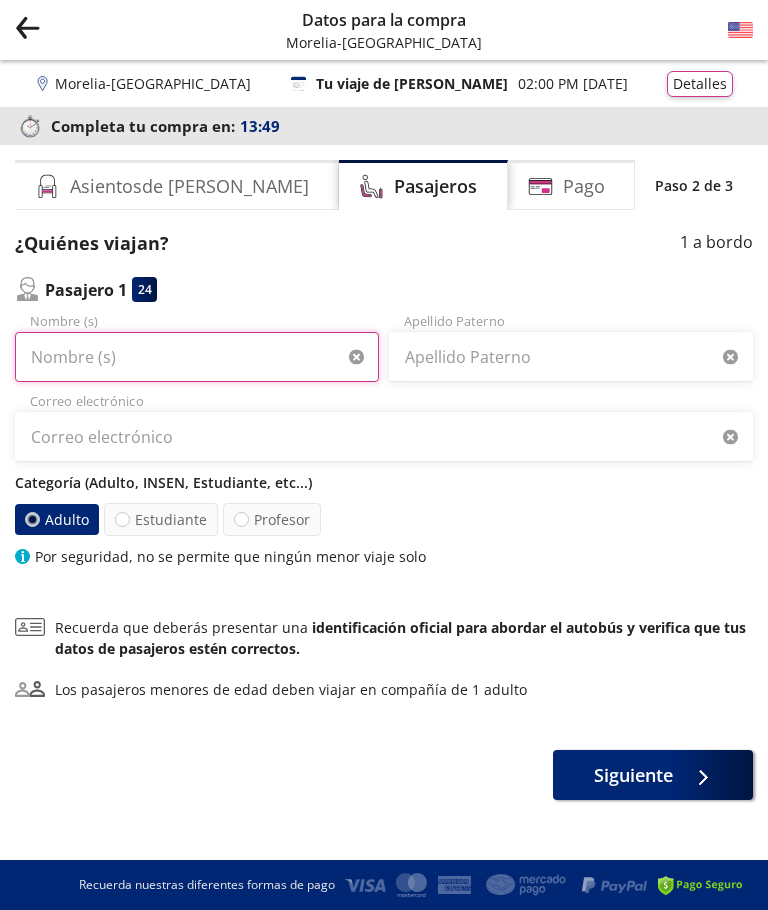 click on "Nombre (s)" at bounding box center [197, 357] 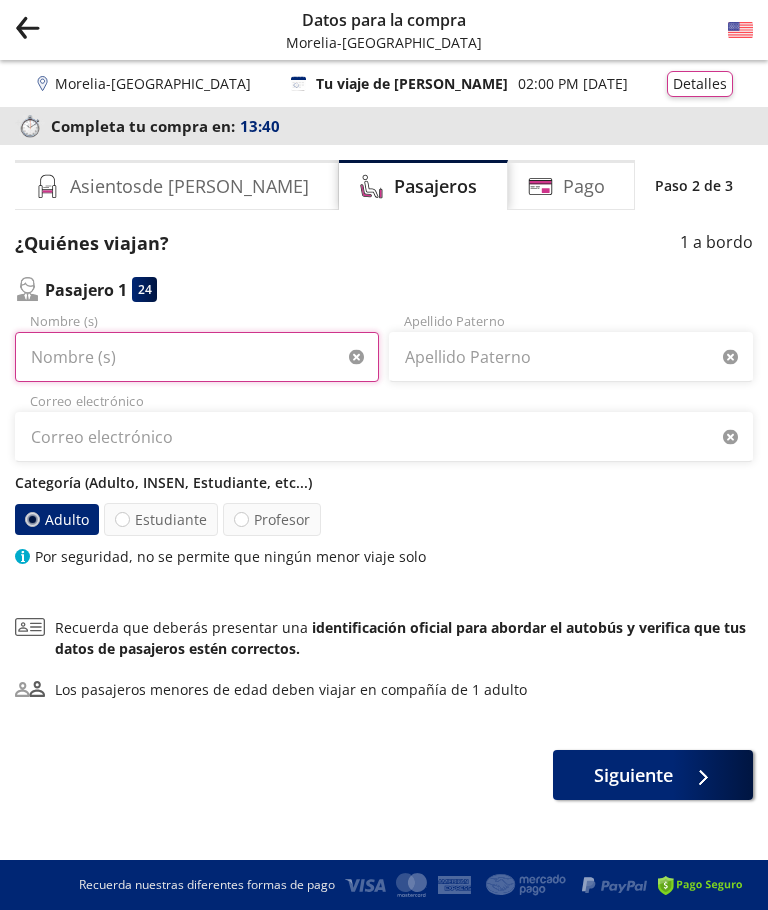 type on "jorge alonso" 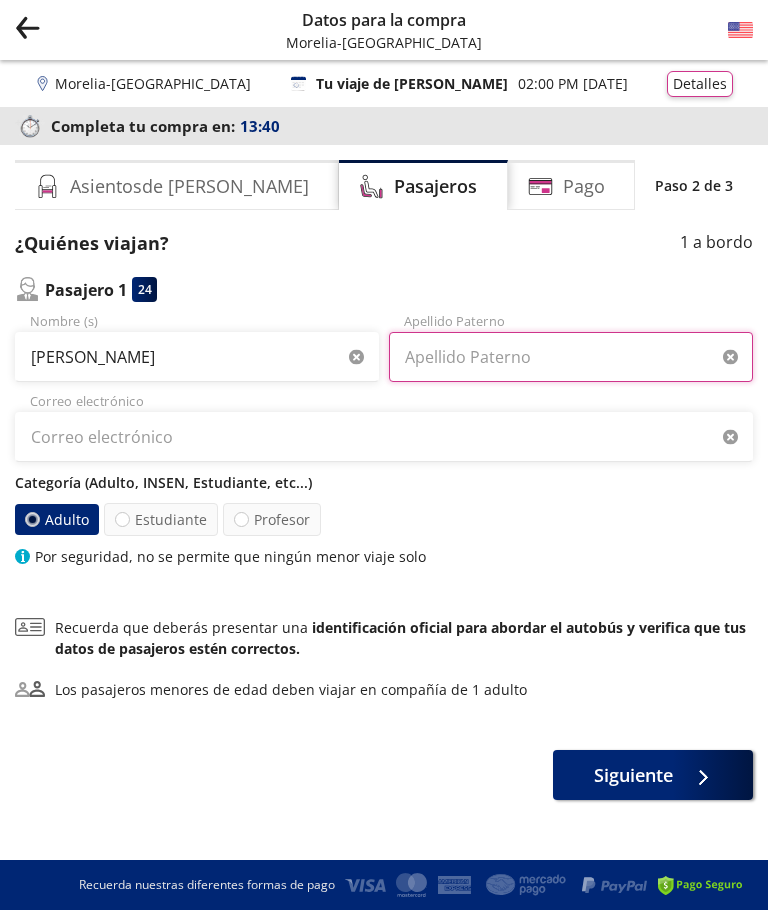 type on "martinez calderon" 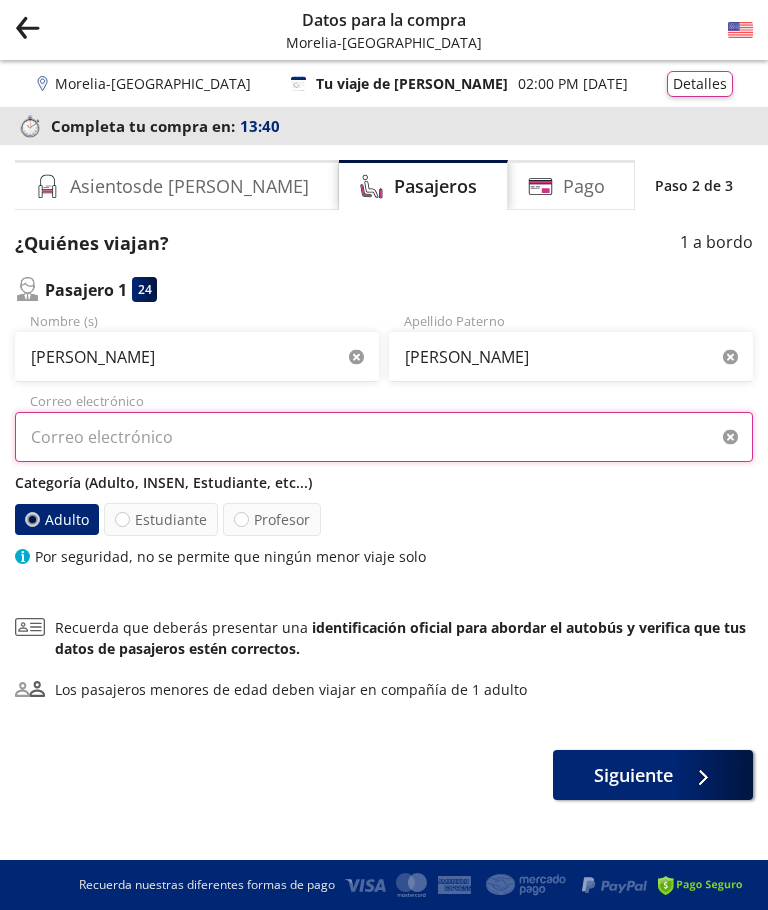type on "jorgealonsomartinezcalderon2@gmail.com" 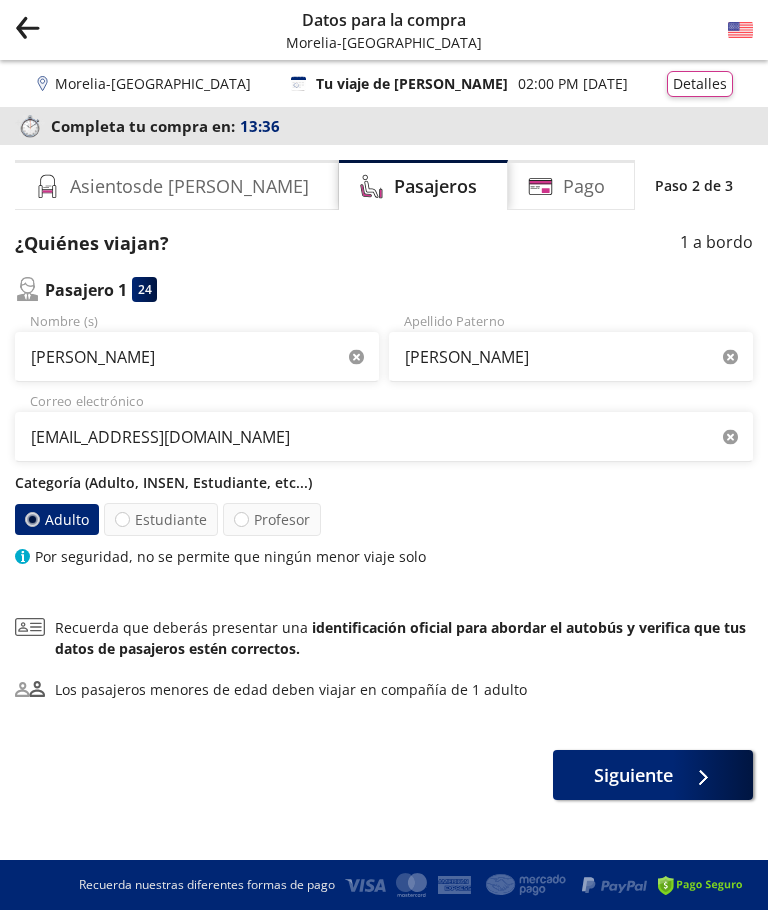 click on "Siguiente" at bounding box center (633, 775) 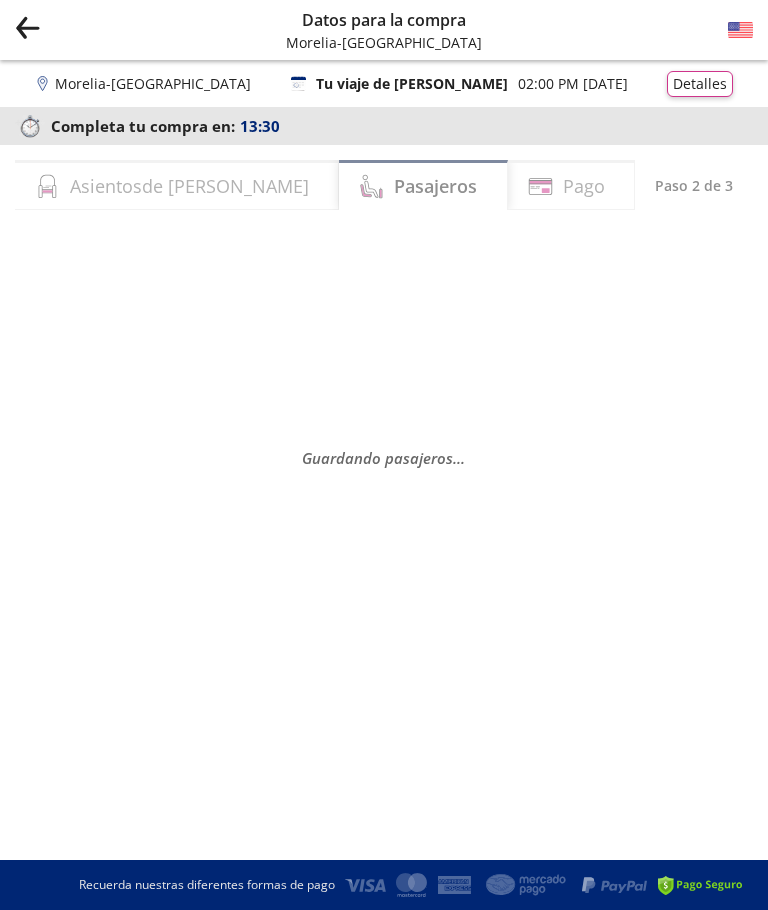 select on "MX" 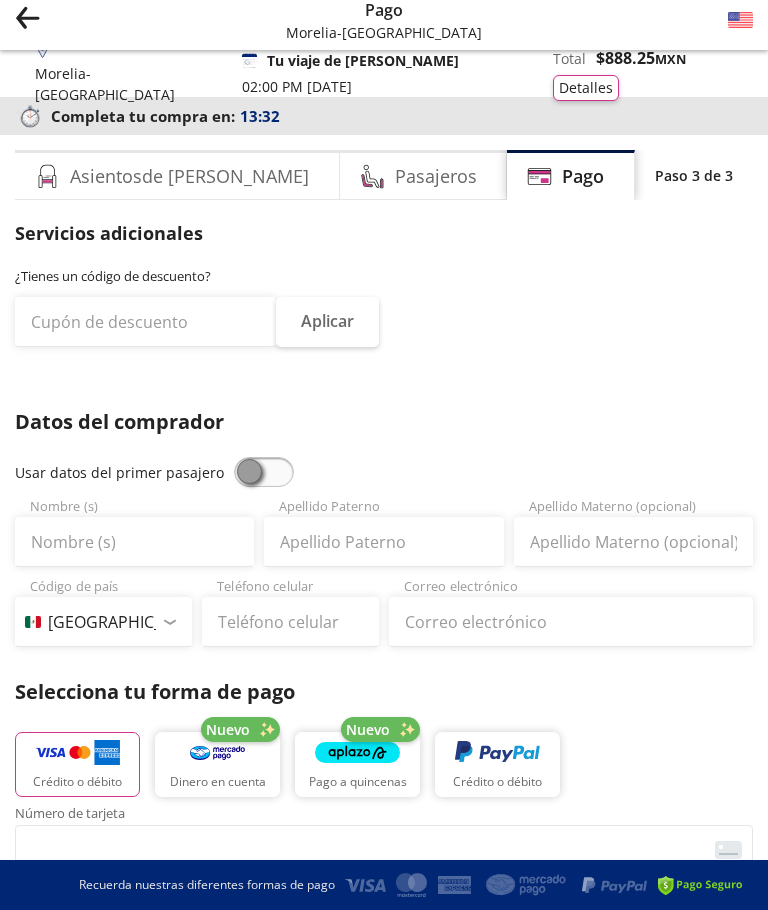 scroll, scrollTop: 0, scrollLeft: 0, axis: both 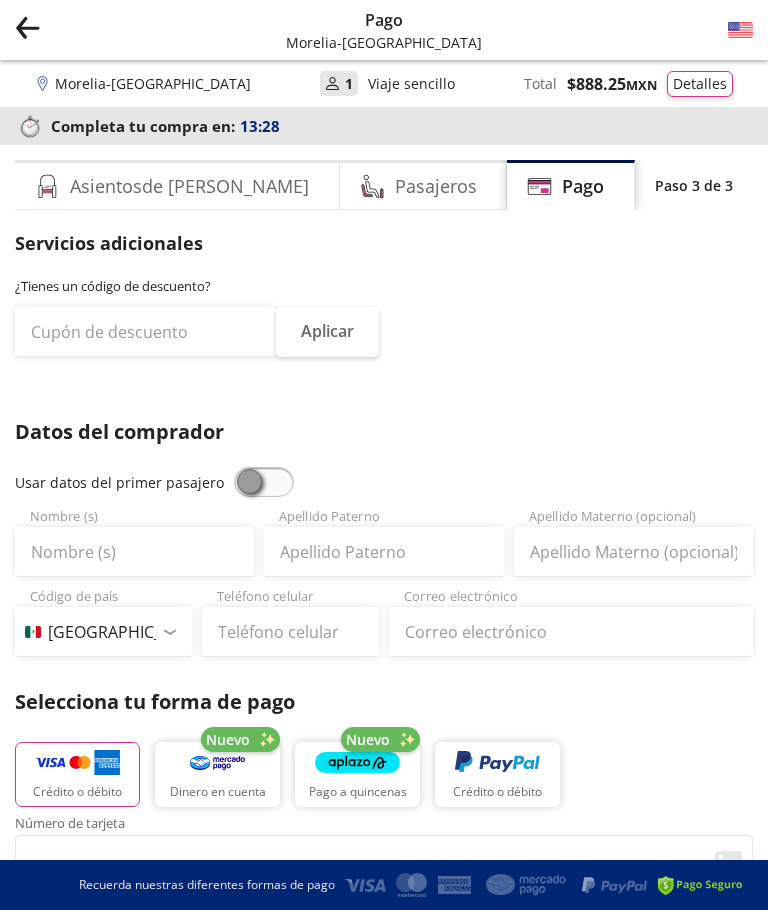 click 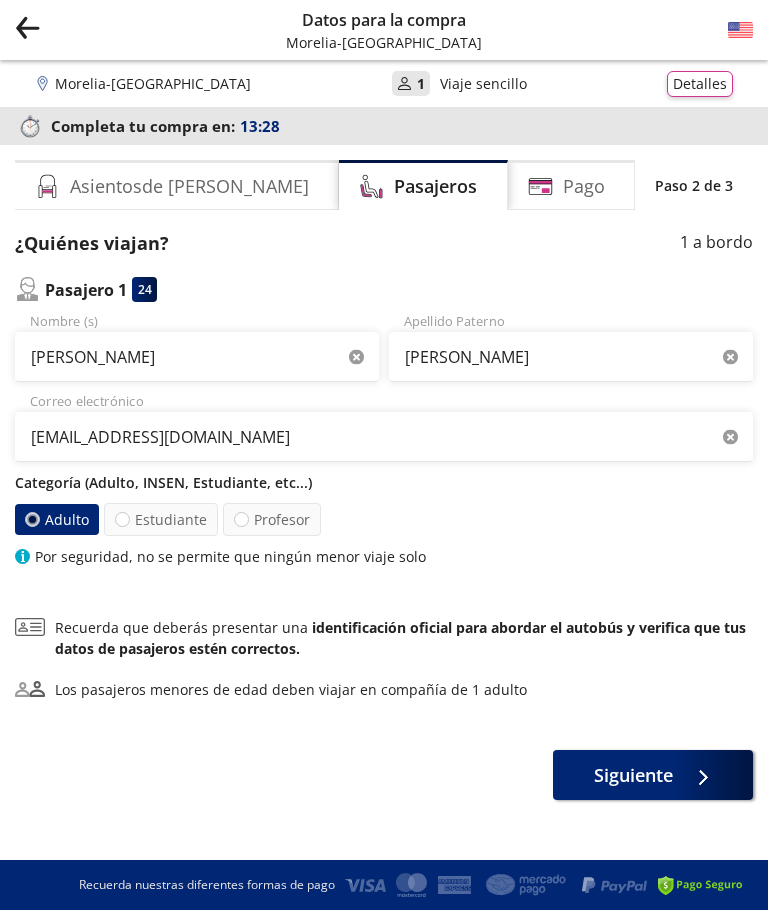 scroll, scrollTop: 69, scrollLeft: 0, axis: vertical 